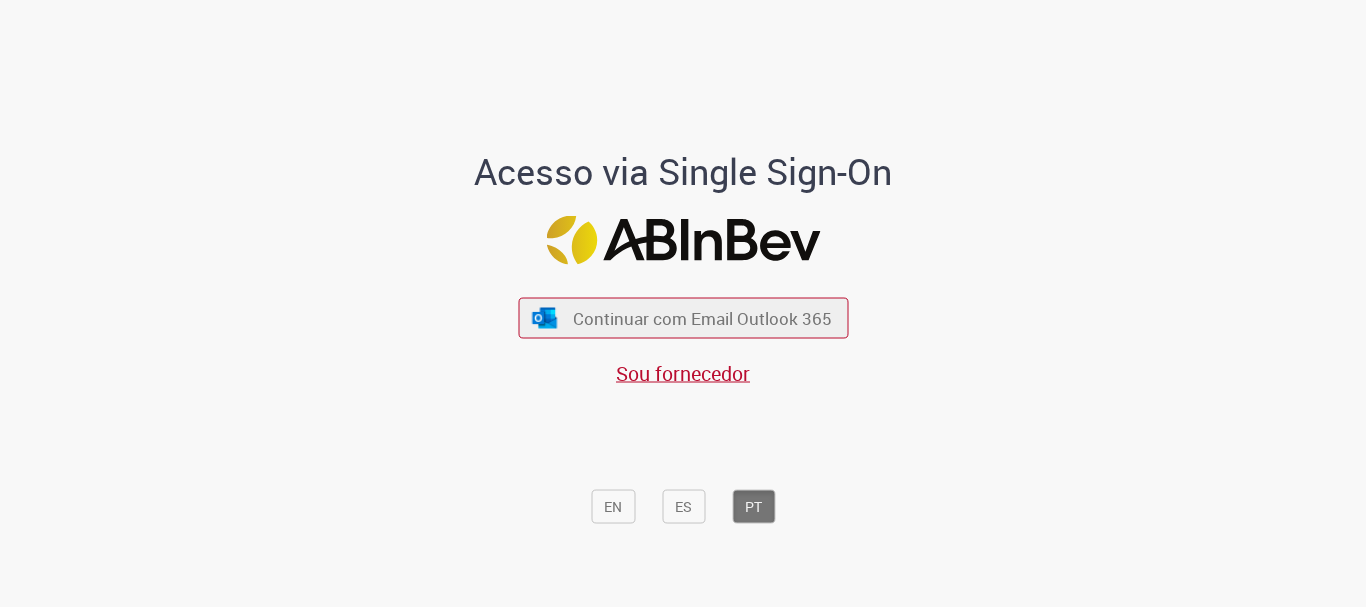 scroll, scrollTop: 0, scrollLeft: 0, axis: both 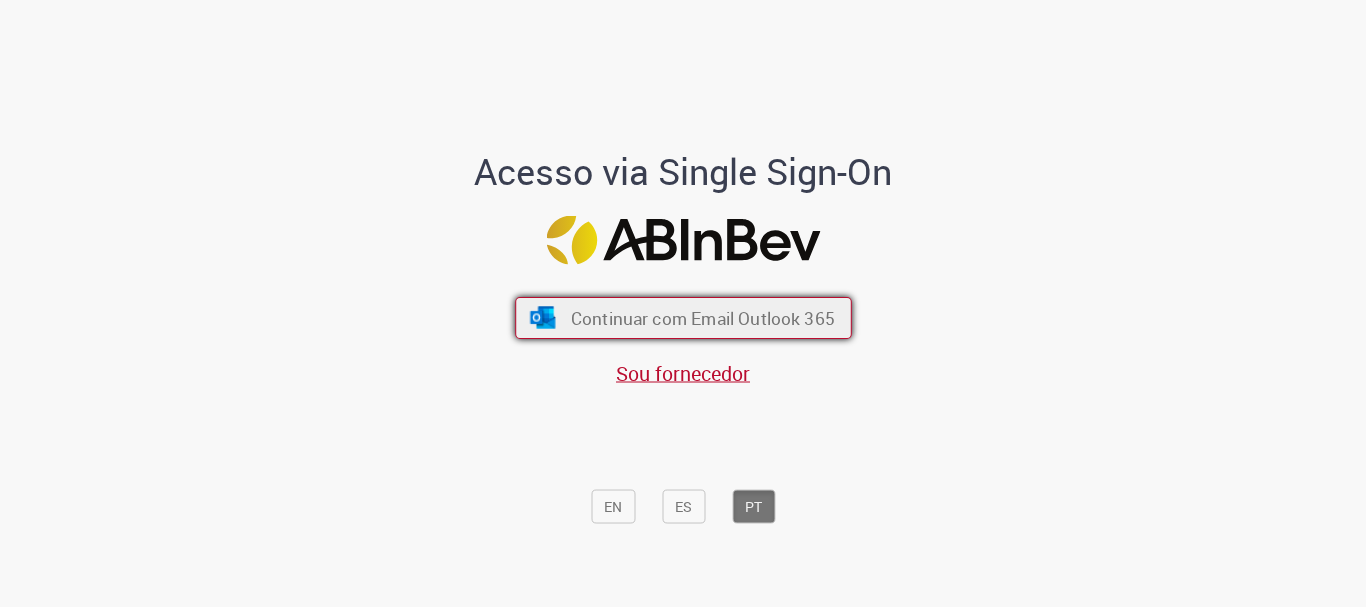 click on "Continuar com Email Outlook 365" at bounding box center (702, 318) 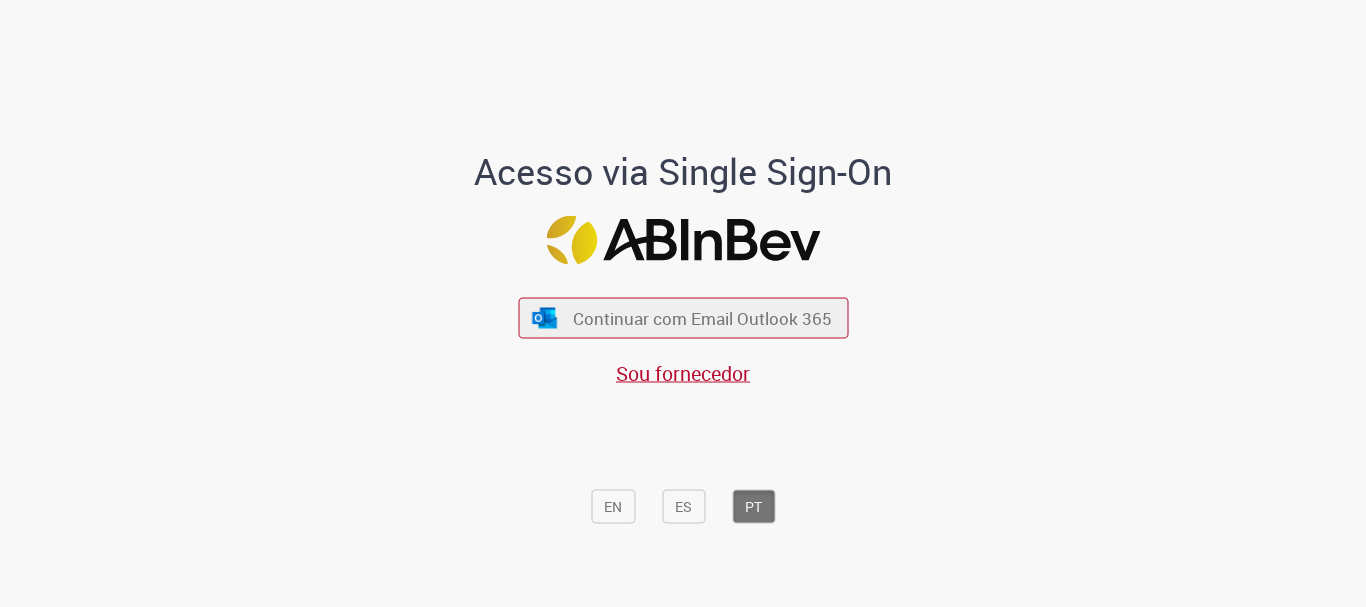 scroll, scrollTop: 0, scrollLeft: 0, axis: both 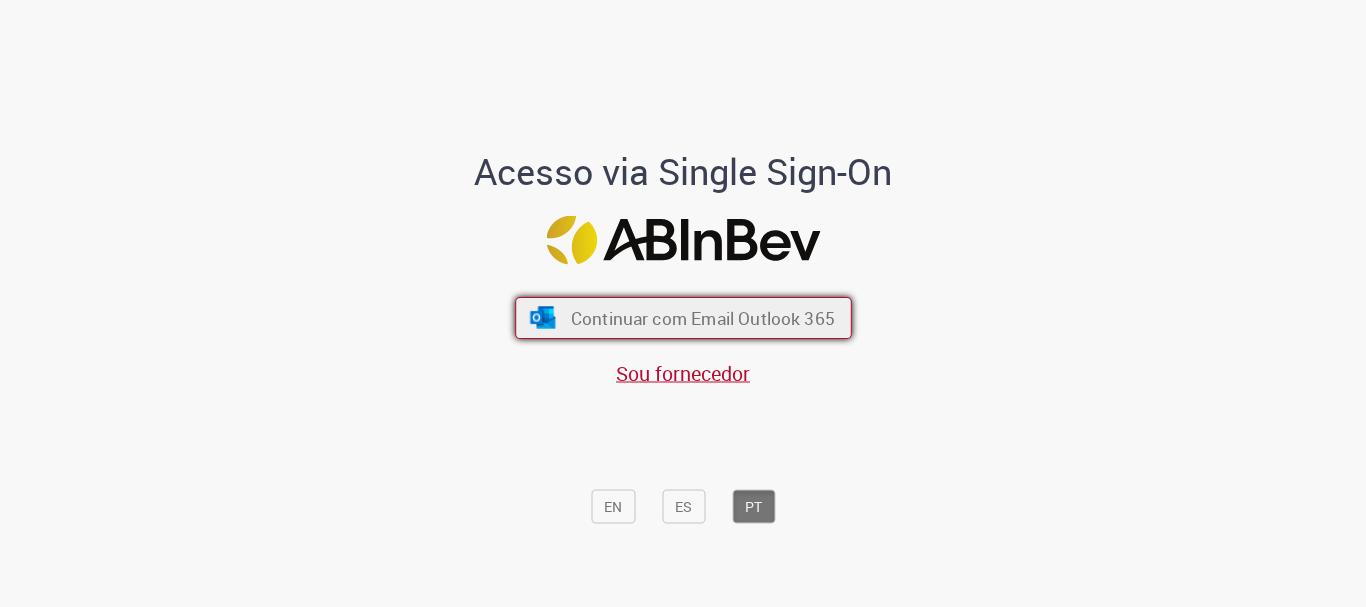 click on "Continuar com Email Outlook 365" at bounding box center (702, 318) 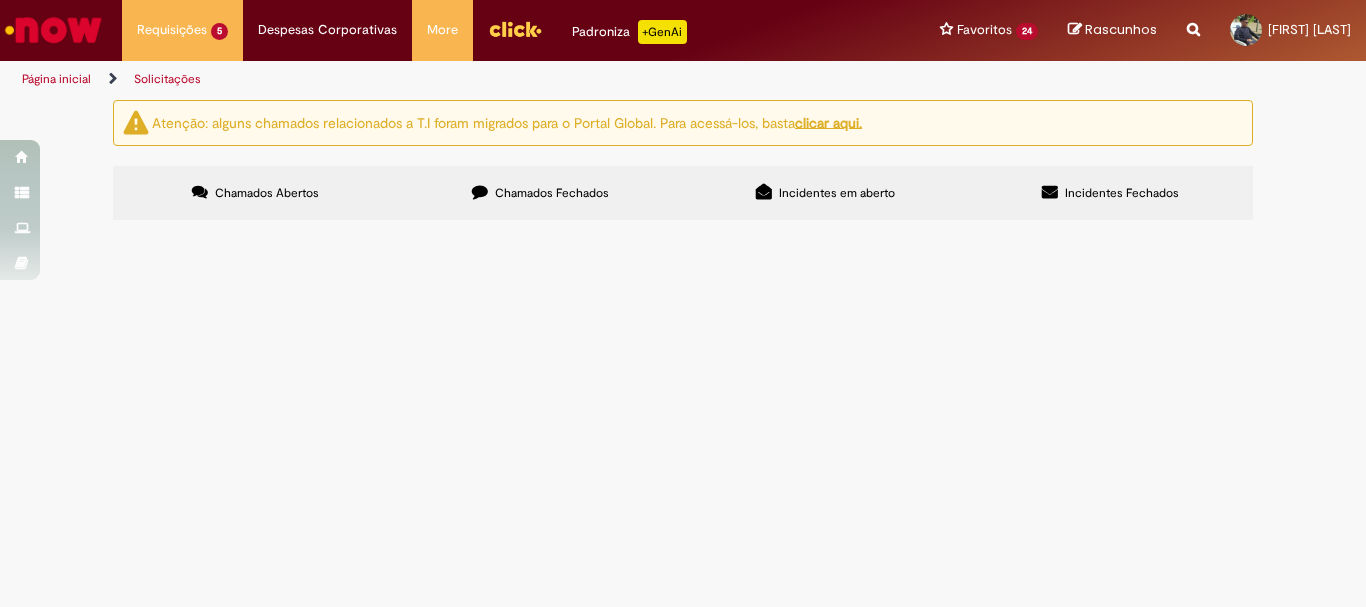scroll, scrollTop: 0, scrollLeft: 0, axis: both 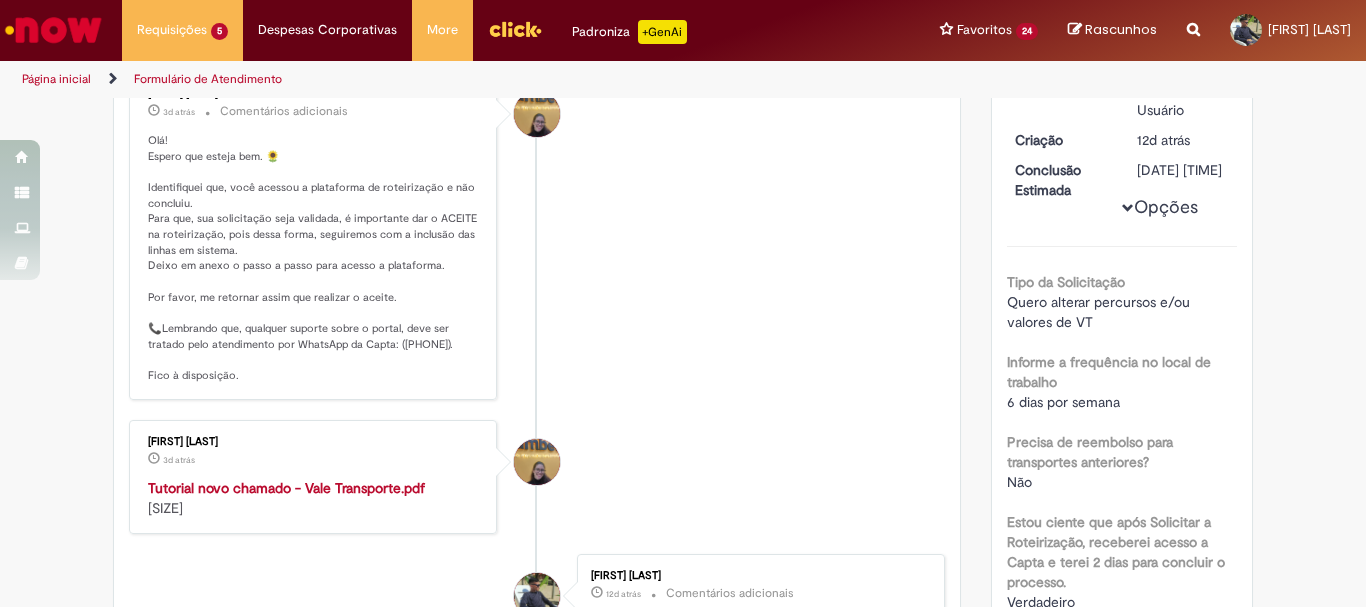 click on "Tutorial novo chamado - Vale Transporte.pdf" at bounding box center [286, 488] 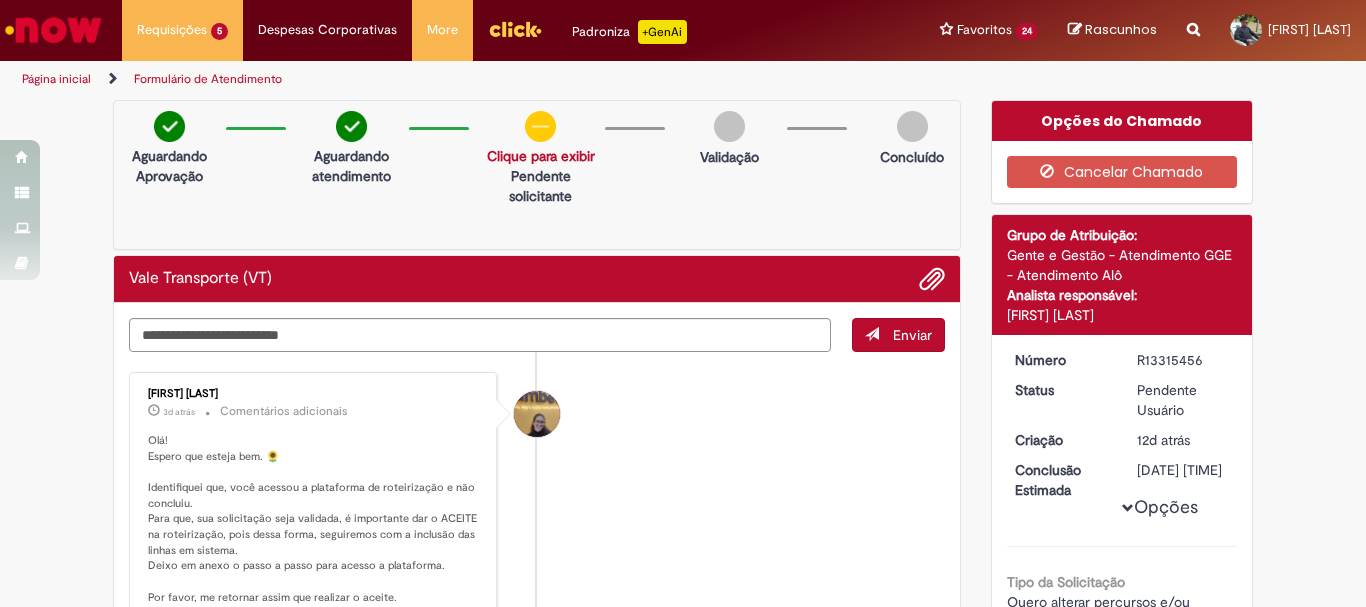 click on "Número
R[NUMBER]
Status
Pendente Usuário
Criação
[DATE] [DATE]
Conclusão Estimada
[DATE] [TIME]
Opções
Tipo da Solicitação
Quero alterar percursos e/ou valores de VT
Informe a frequência no local de trabalho
6 dias por semana
Precisa de reembolso para transportes anteriores?
Não
Estou ciente que após Solicitar a Roteirização, receberei acesso a Capta e terei 2 dias para concluir o processo.
Verdadeiro
Li e concordo com os Termos de Vale Transporte.
Verdadeiro
Li e concordo com os Termos de Vale Transporte.
Falso
Li e concordo
Falso" at bounding box center (1122, 748) 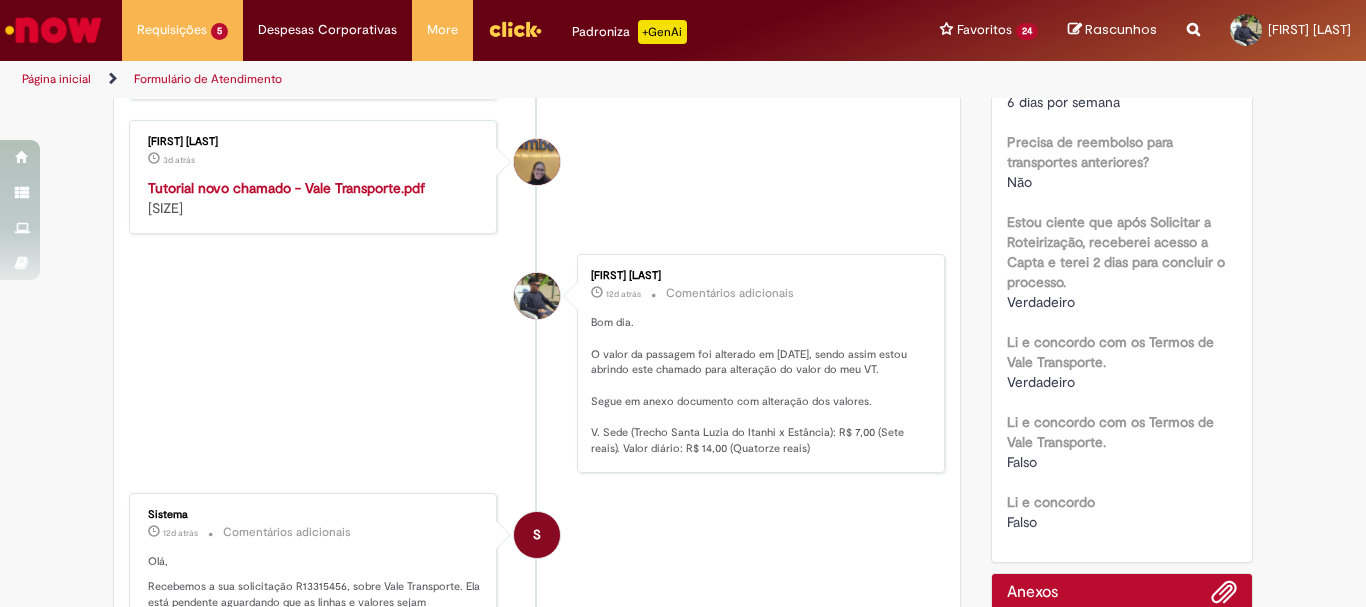 scroll, scrollTop: 200, scrollLeft: 0, axis: vertical 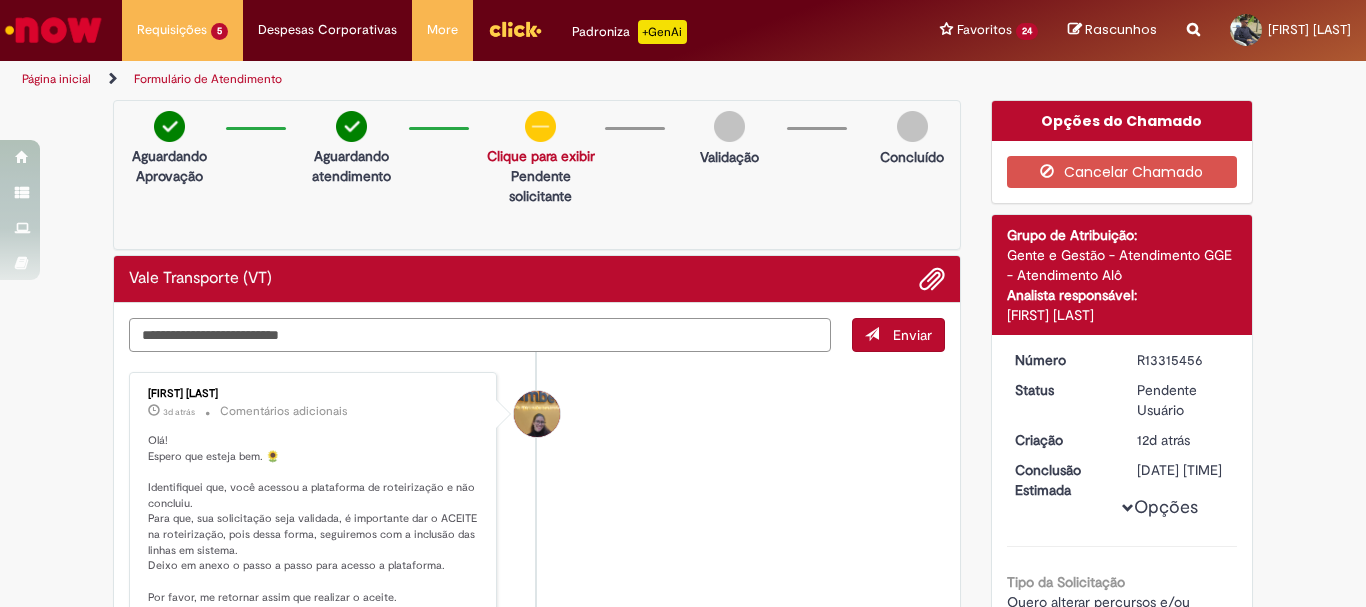 click at bounding box center [480, 335] 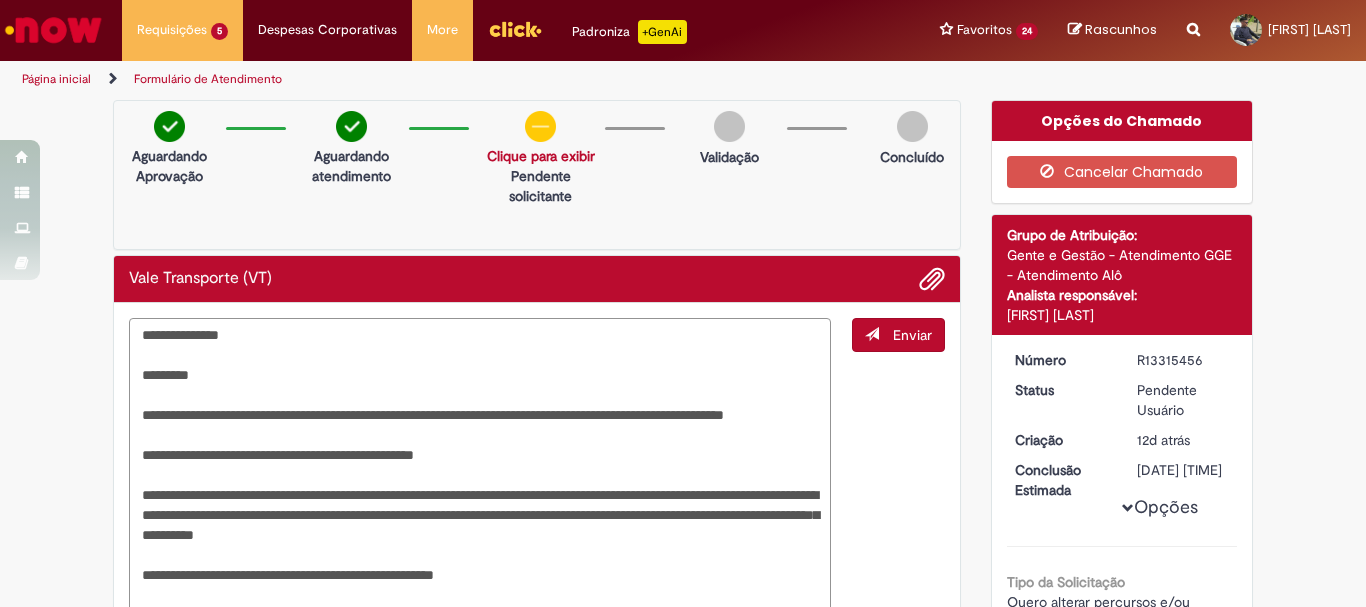 scroll, scrollTop: 37, scrollLeft: 0, axis: vertical 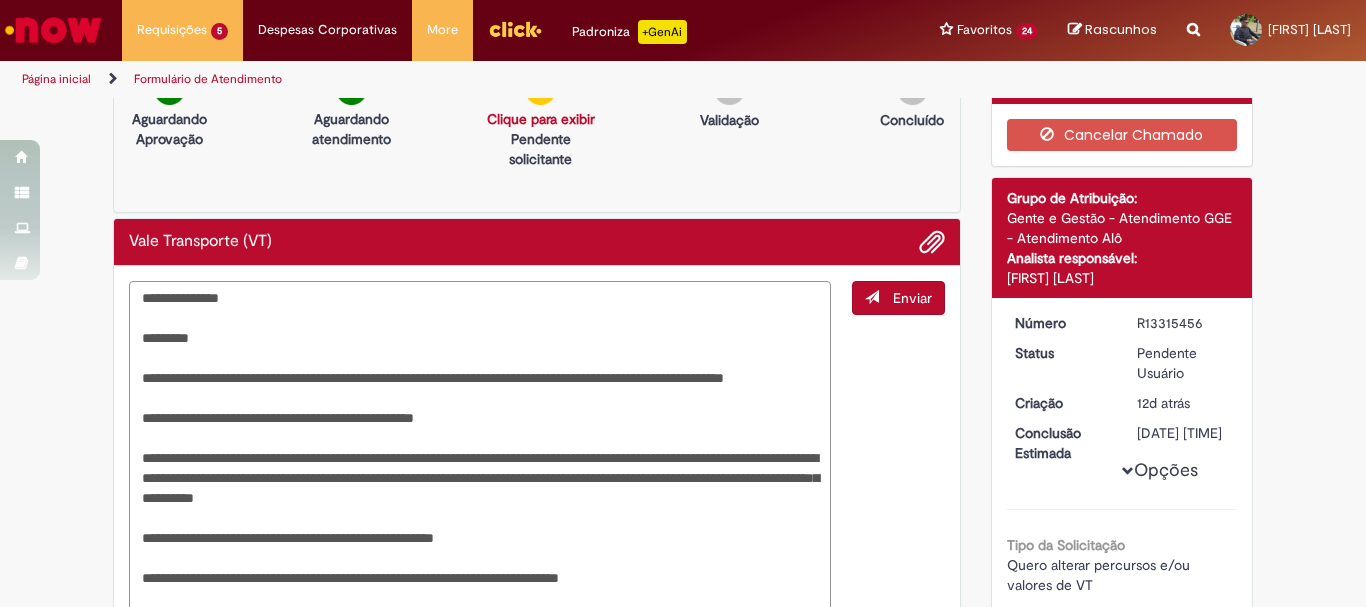 click on "**********" at bounding box center [480, 448] 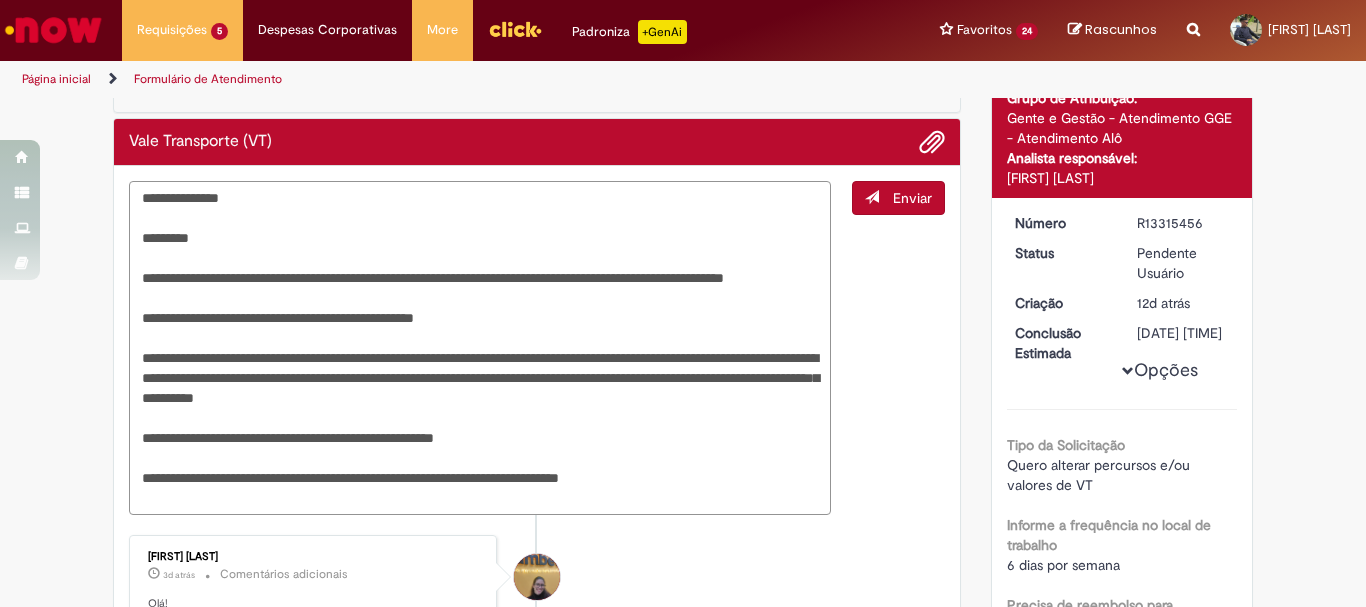 drag, startPoint x: 176, startPoint y: 333, endPoint x: 267, endPoint y: 338, distance: 91.13726 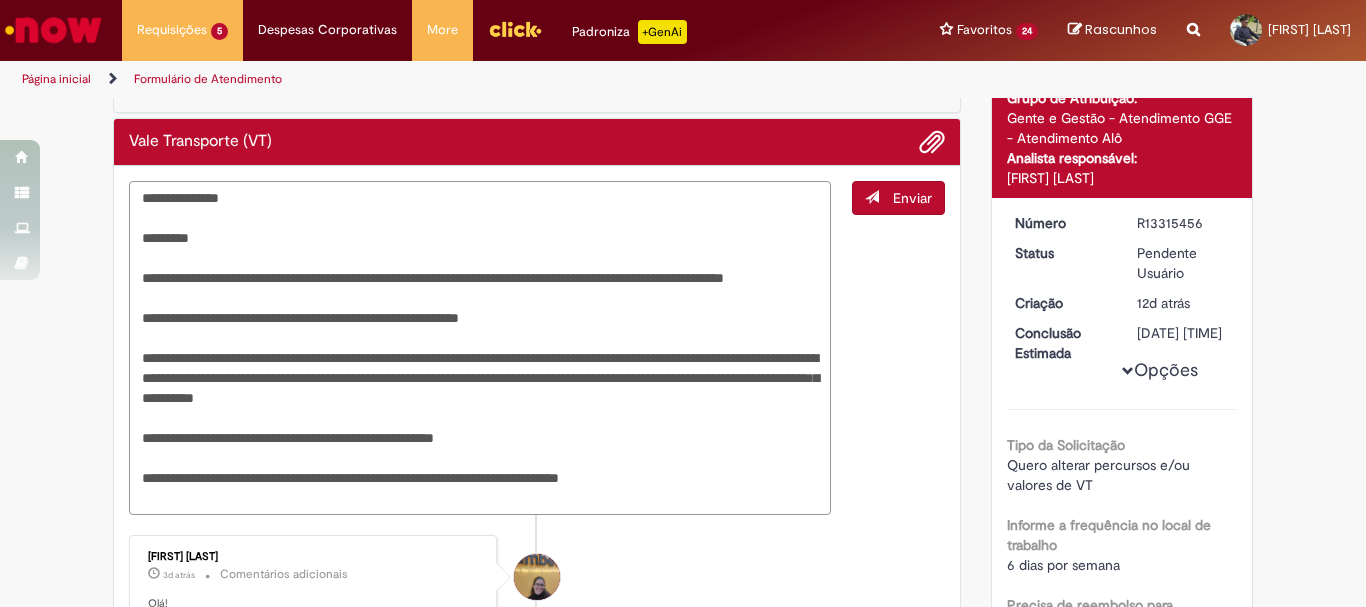 click on "**********" at bounding box center [480, 348] 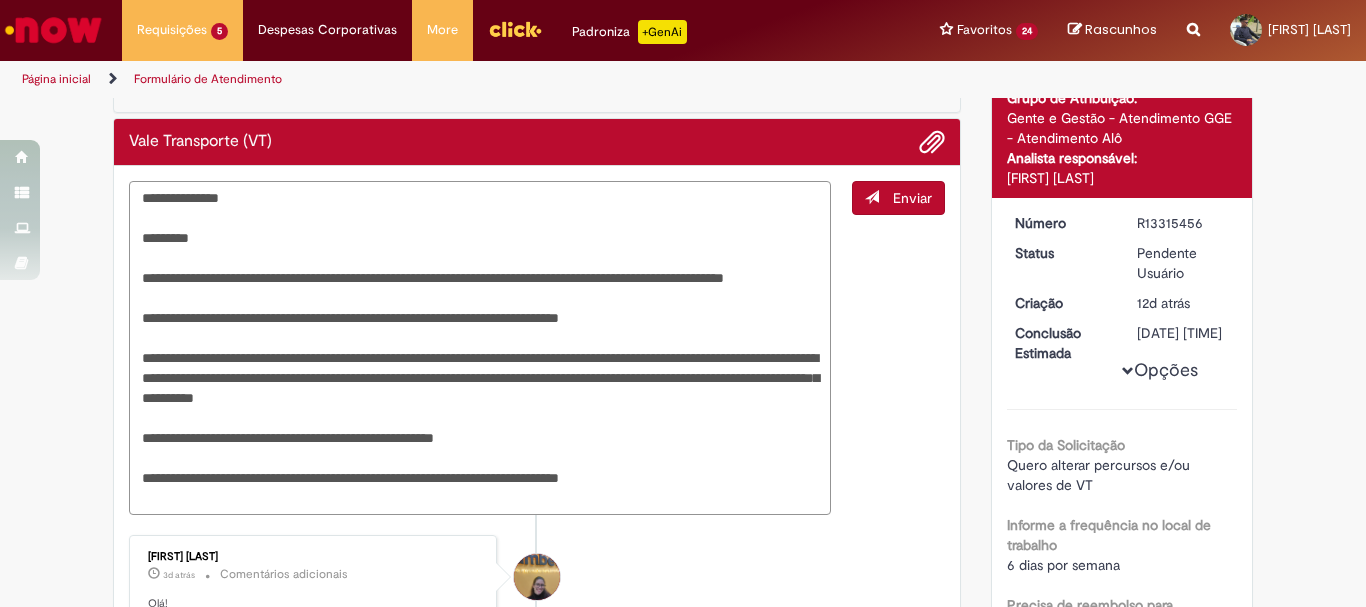 type on "**********" 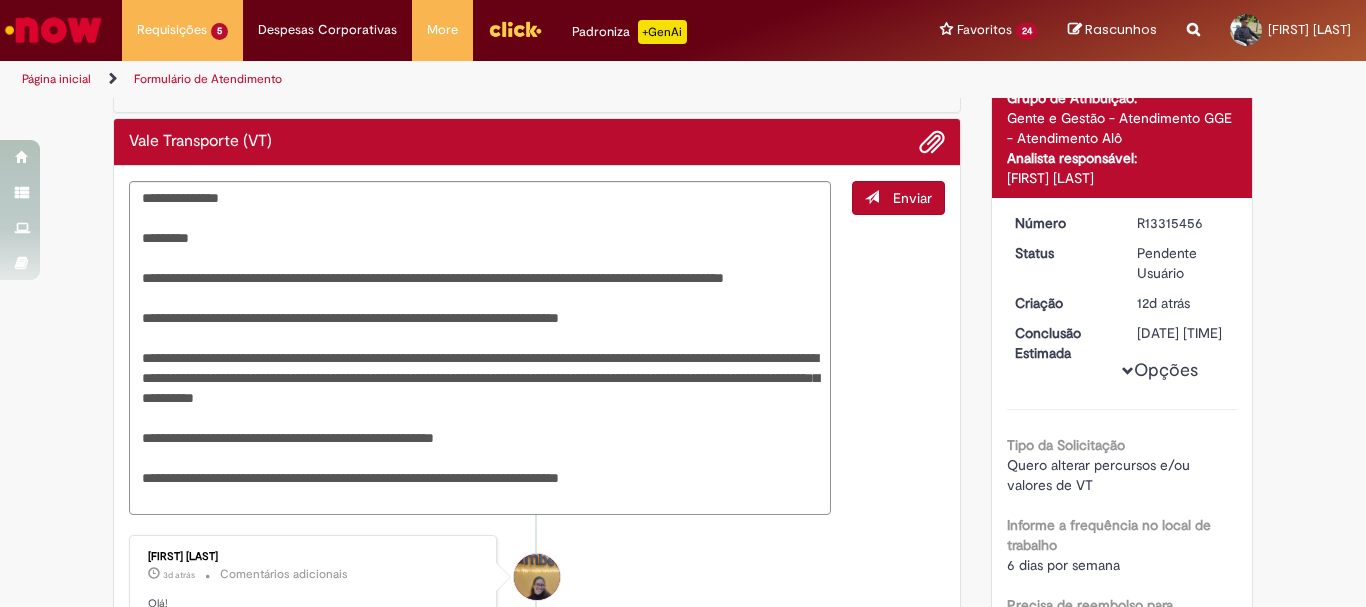 click on "**********" at bounding box center (537, 1035) 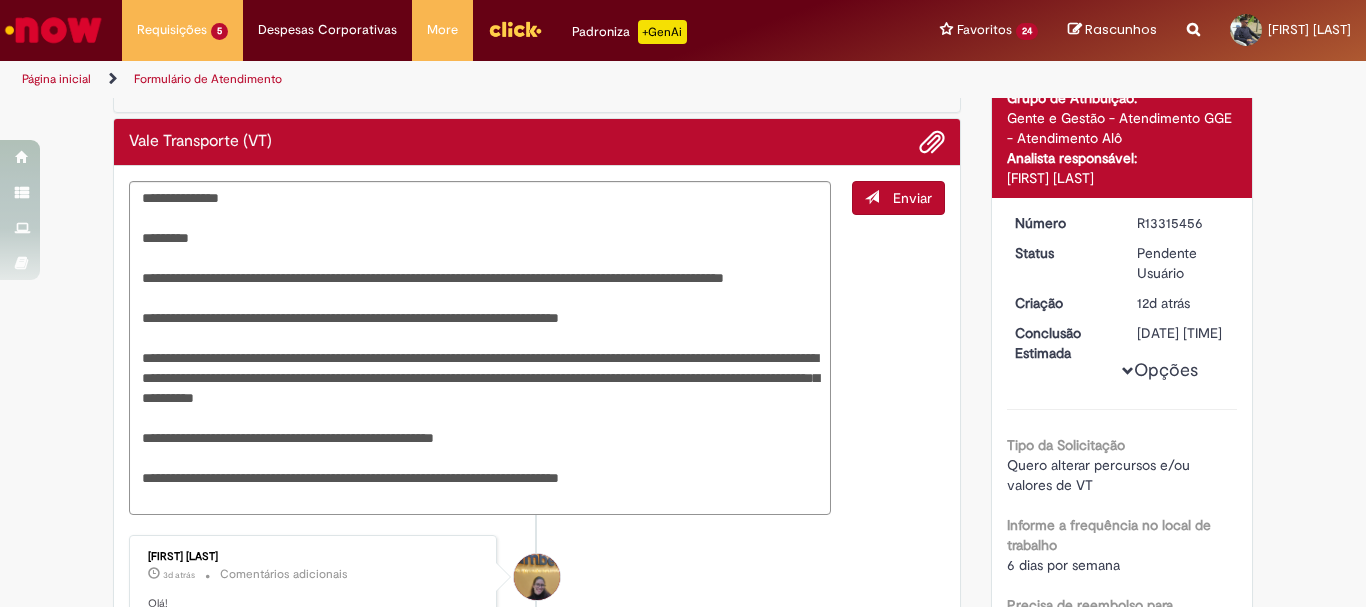 click on "Enviar" at bounding box center [898, 198] 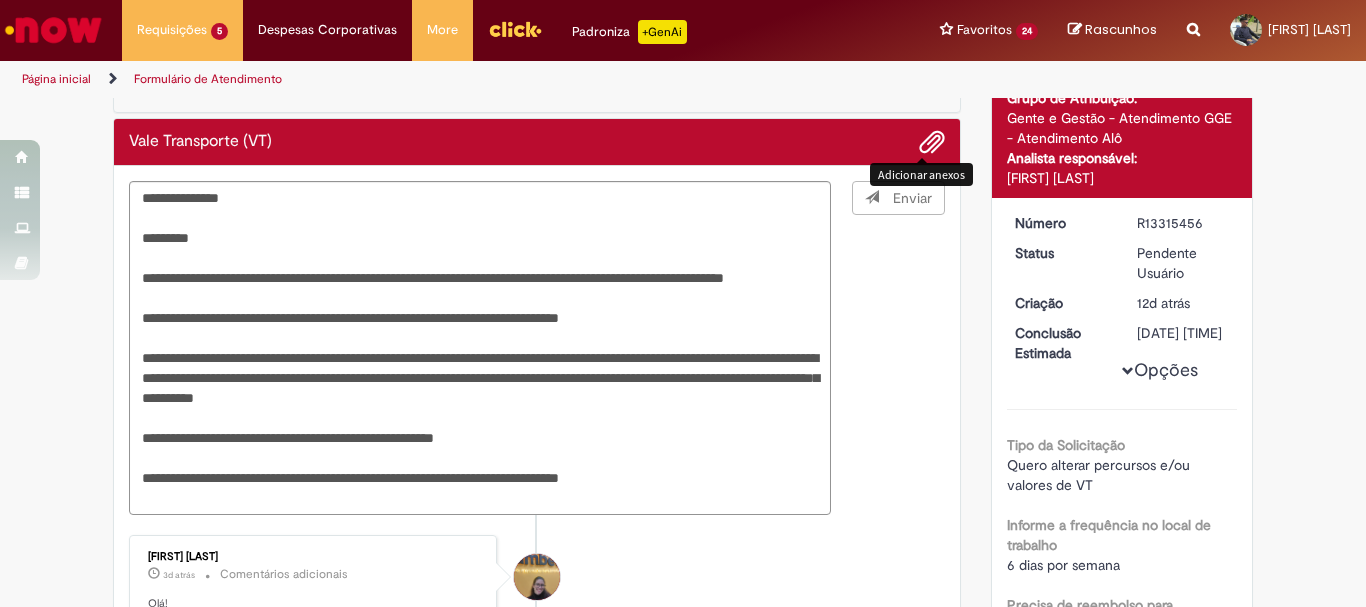click at bounding box center (932, 143) 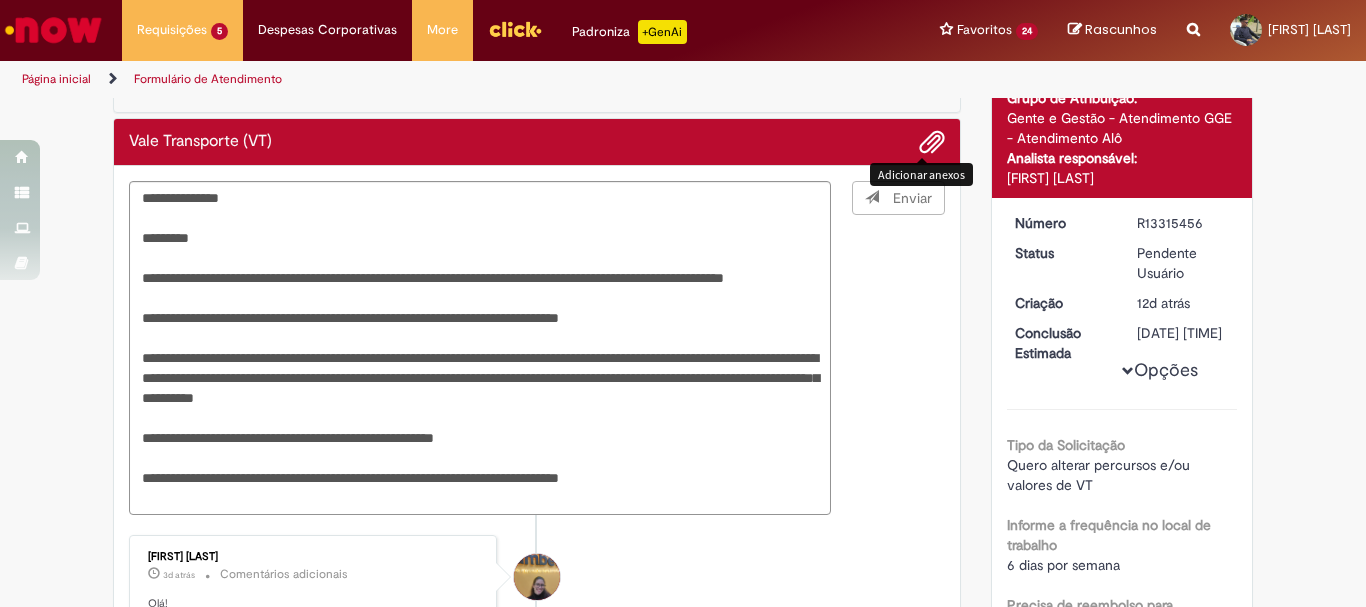 type 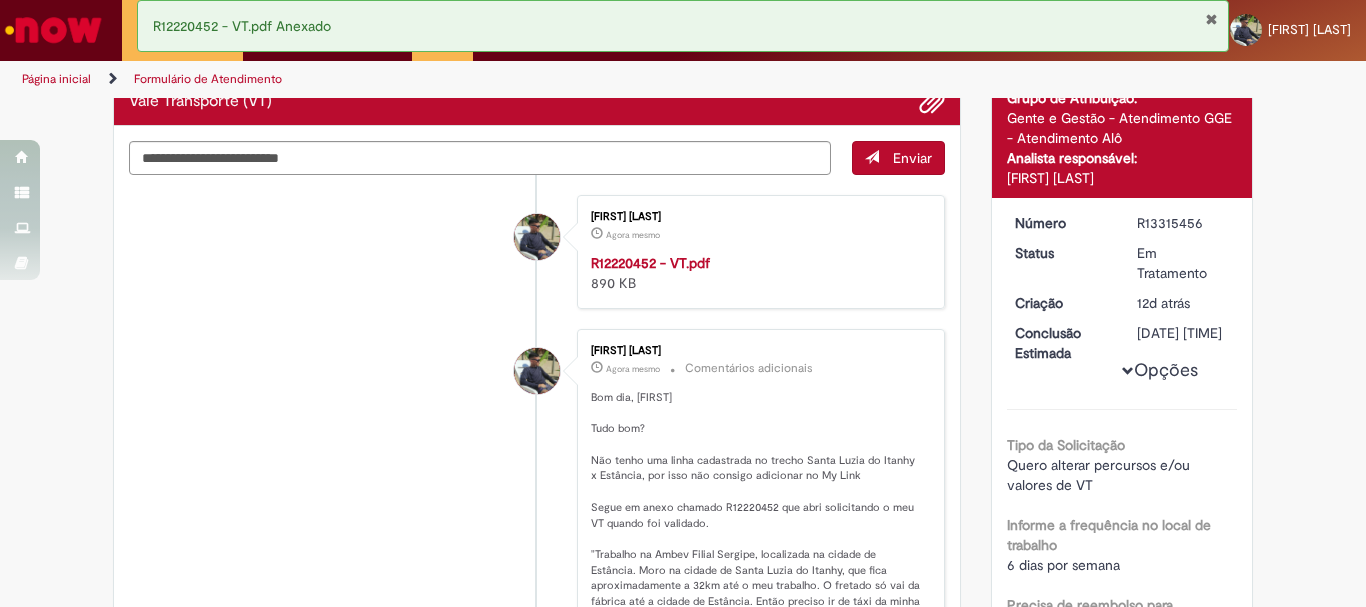 click at bounding box center (1211, 19) 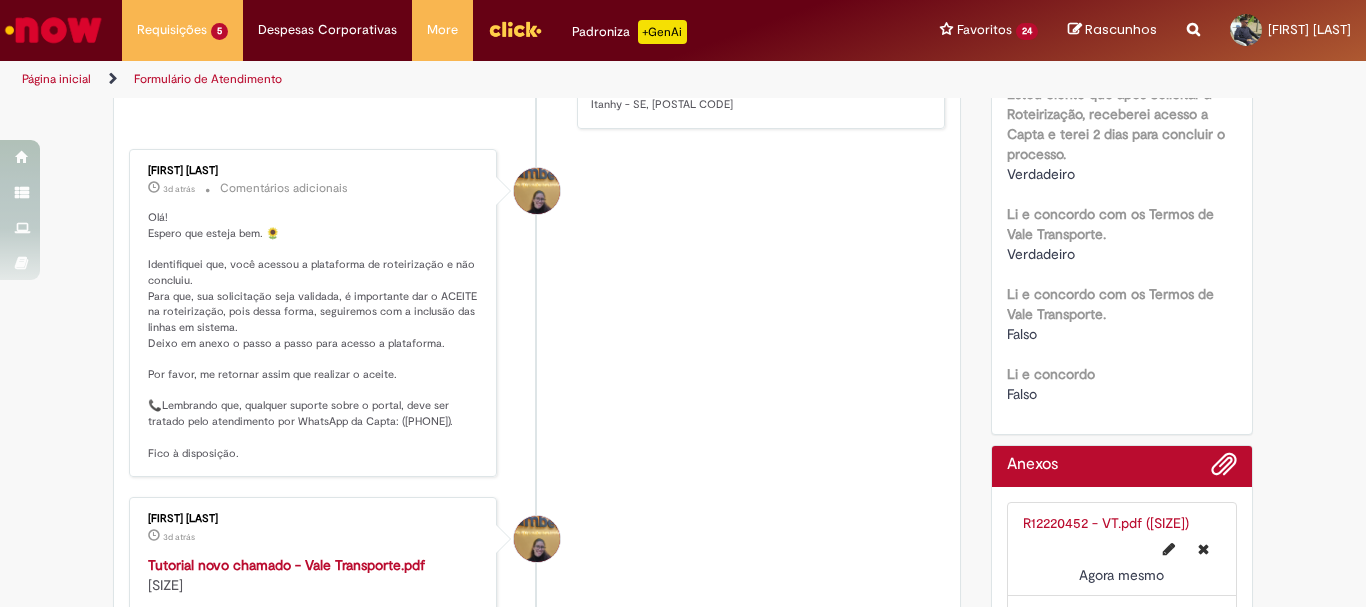 scroll, scrollTop: 828, scrollLeft: 0, axis: vertical 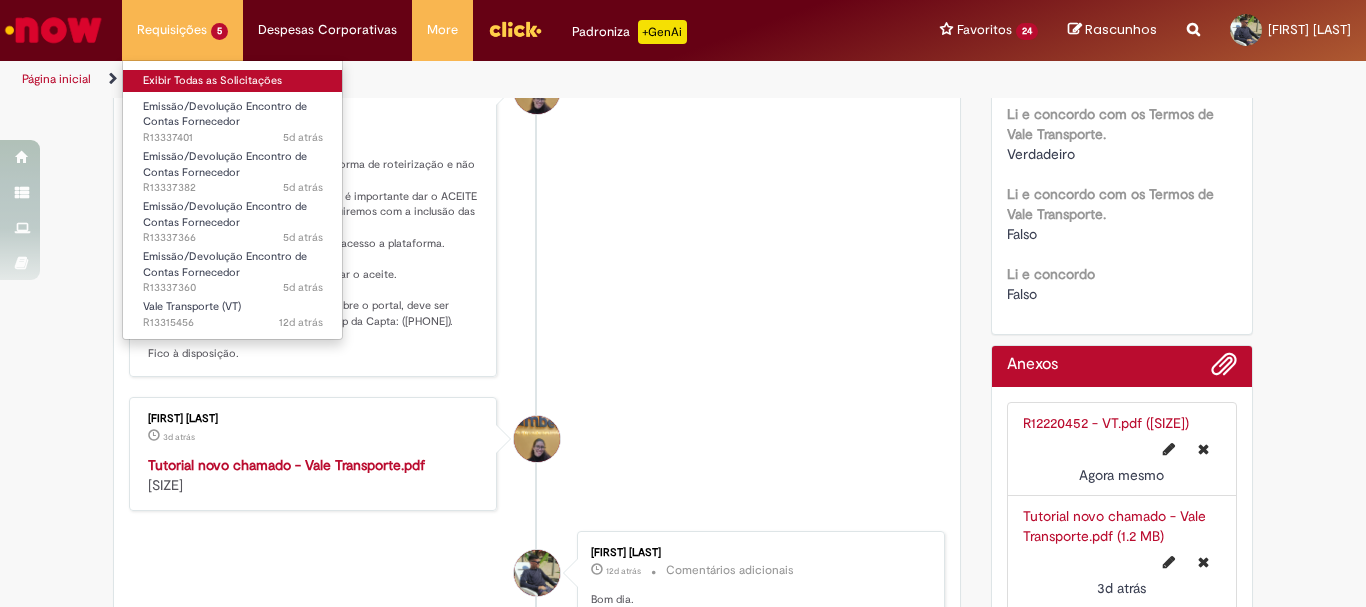 drag, startPoint x: 182, startPoint y: 79, endPoint x: 145, endPoint y: 0, distance: 87.23531 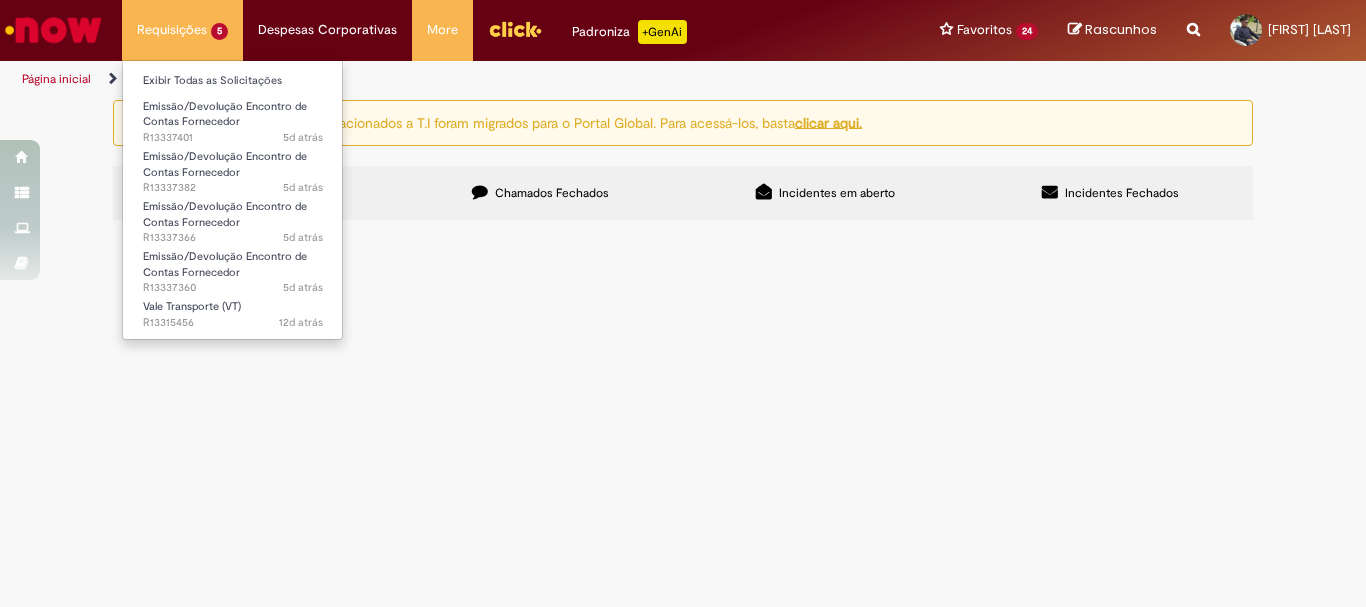 scroll, scrollTop: 0, scrollLeft: 0, axis: both 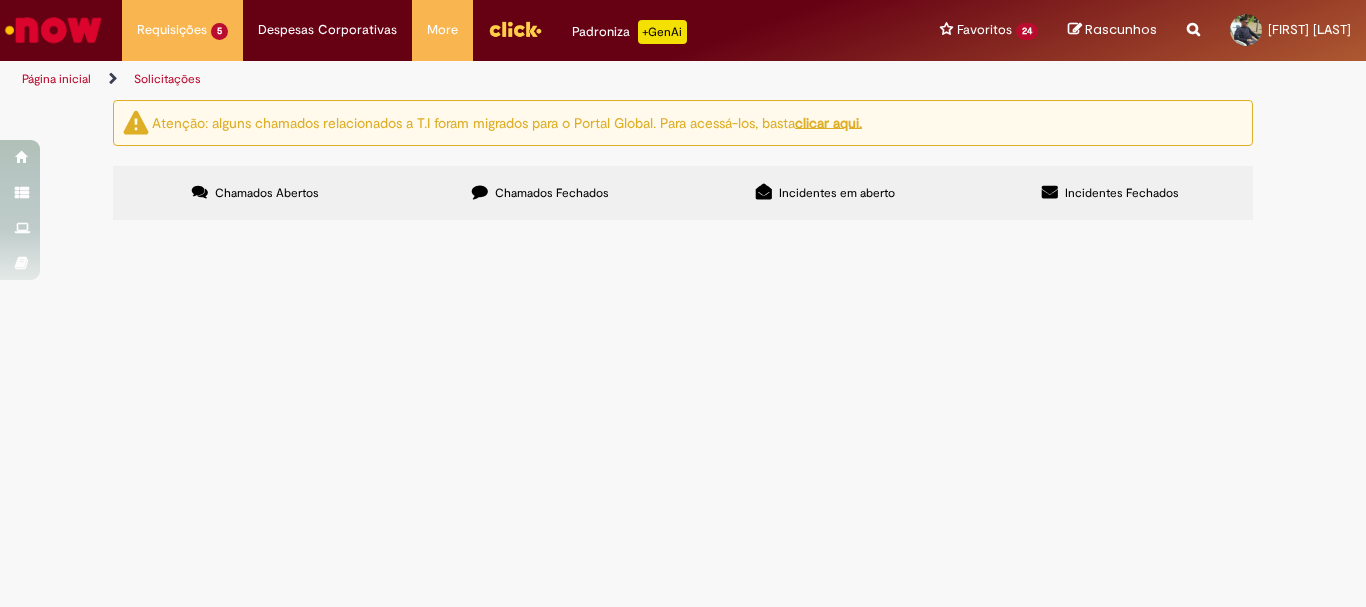click on "COBRANÇA RECEBIMENTO DA MALTE REFERENTE AOS BIS: 2601, 2606, 2604, 2605,2608
DOC BAIXA [NUMBER]" at bounding box center [0, 0] 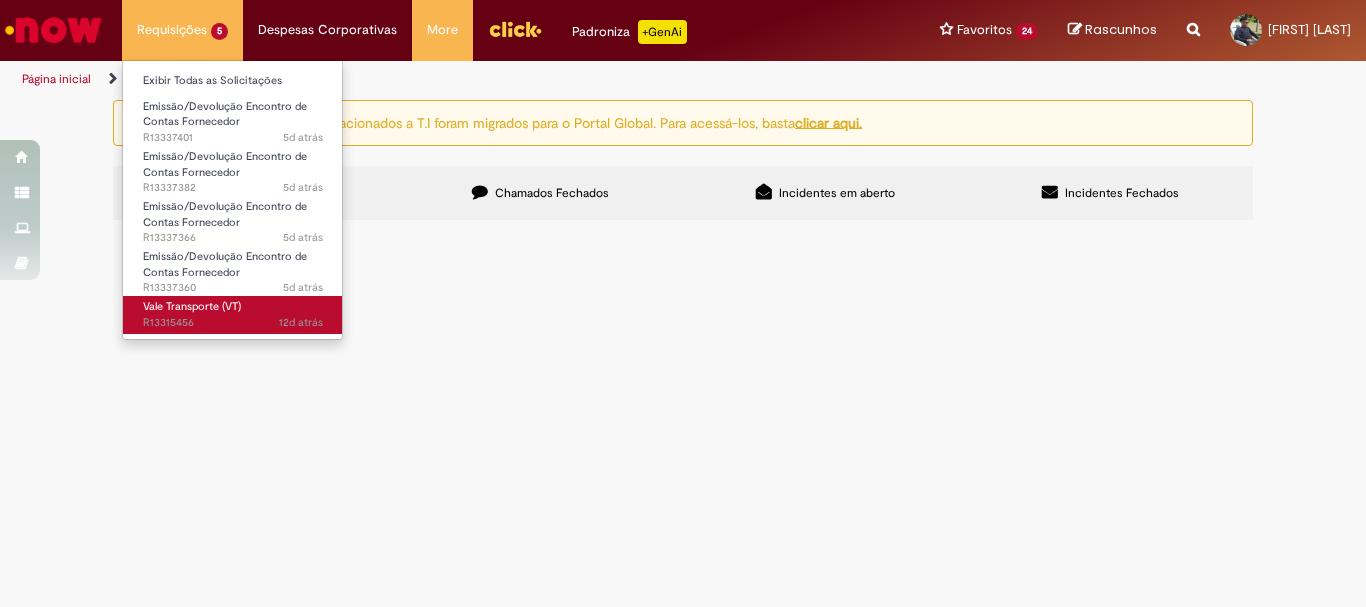 click on "Vale Transporte (VT)" at bounding box center [192, 306] 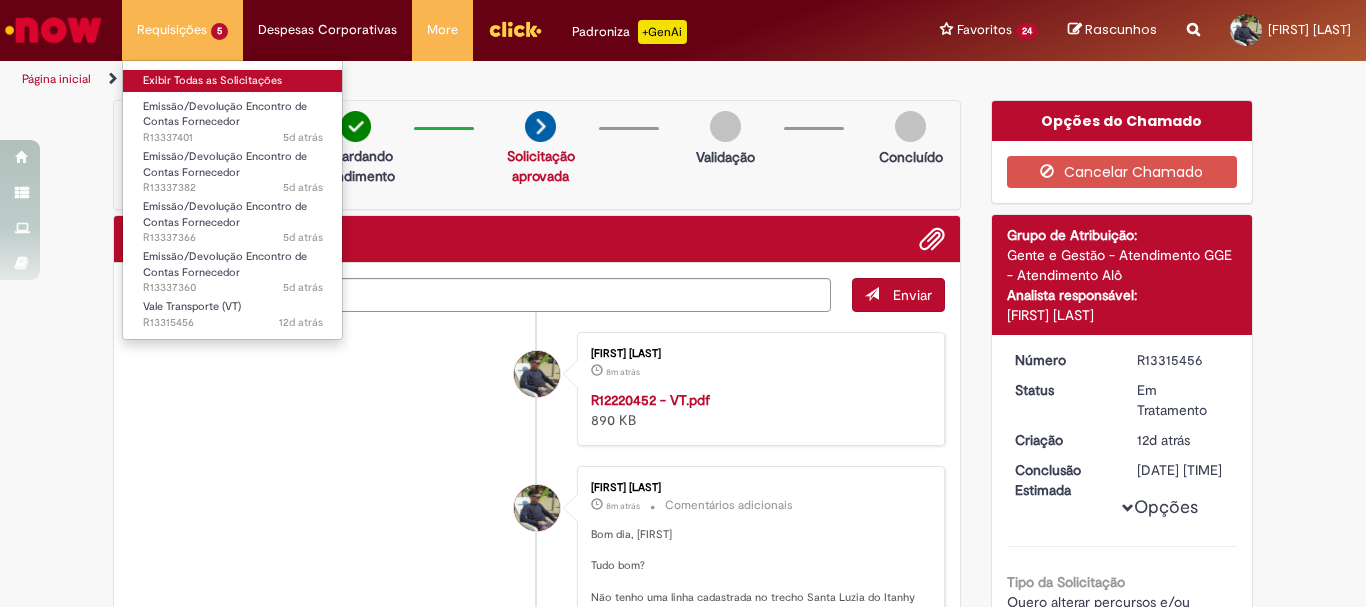 click on "Exibir Todas as Solicitações" at bounding box center (233, 81) 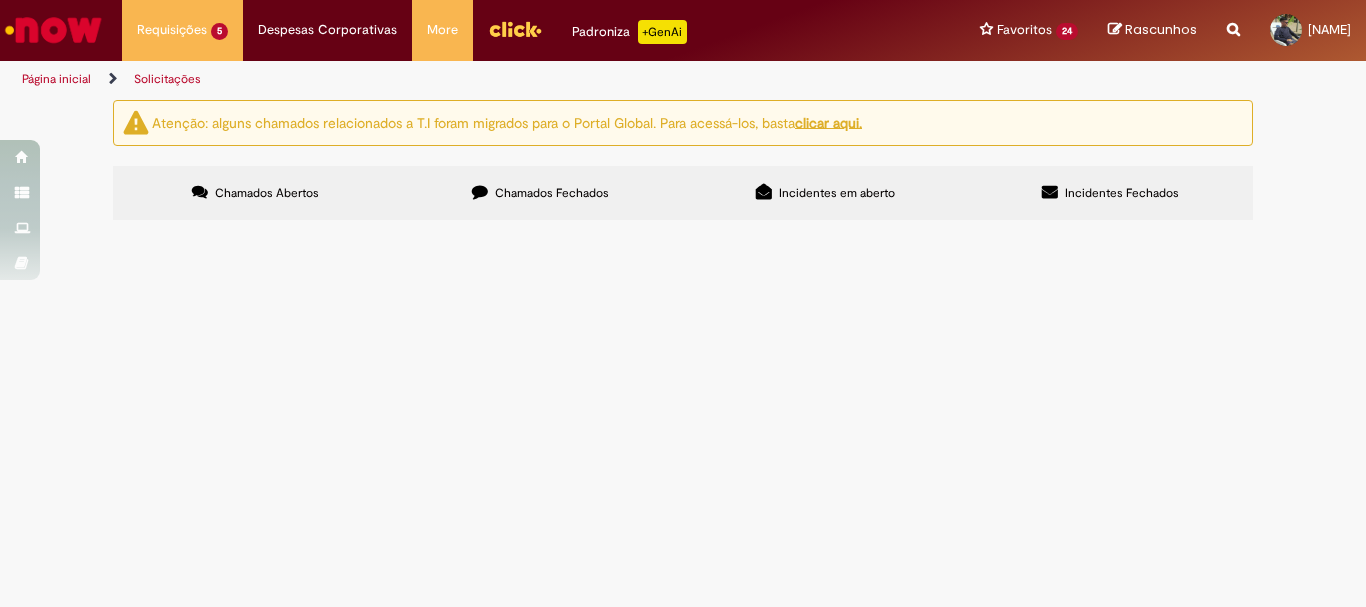 scroll, scrollTop: 0, scrollLeft: 0, axis: both 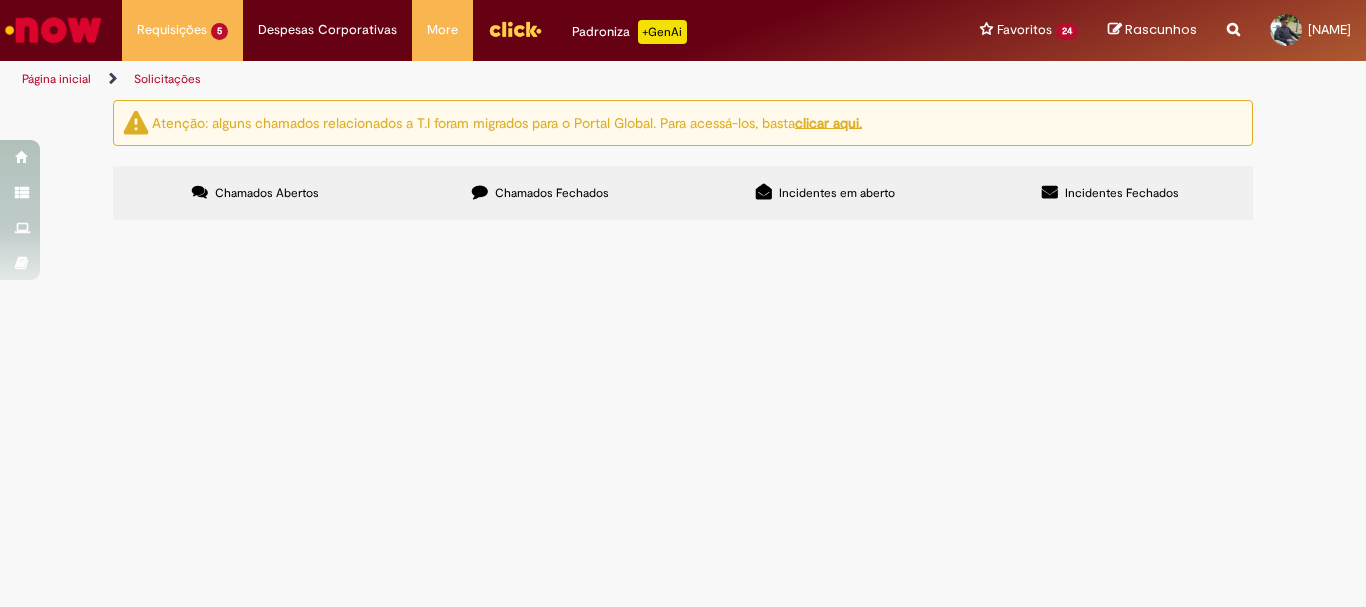 click on "Bom dia.
Trabalho na Ambev Filial Sergipe, localizada na cidade de Estância. Moro na cidade de Santa Luzia do Itanhy, que fica aproximadamente a 32km até o meu trabalho. O fretado só vai da fábrica até a cidade de Estância. Então preciso ir de táxi da minha casa até a cidade de Estância. Da minha casa até o local onde pego o fretado da aproximadamente 12 km.
Endereço Fábrica: ROD BR 101 SD, KM 133. ESTÂNCIA, SERGIPE
Endereço casa: R. Jackson de Figueiredo, 83, Santa Luzia do Itanhy, SE, [POSTAL_CODE]
Segue em anexo chamado R12197403 que abri para tirar a dúvida se eu tinha direito ao VT." at bounding box center (0, 0) 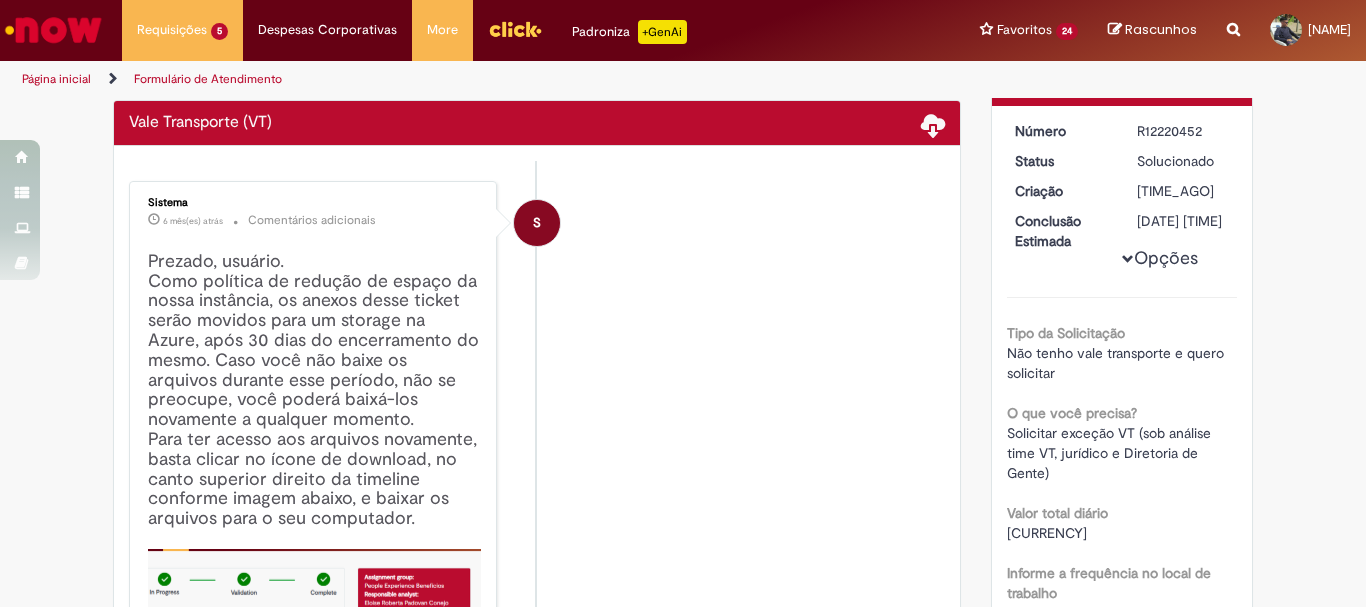 scroll, scrollTop: 0, scrollLeft: 0, axis: both 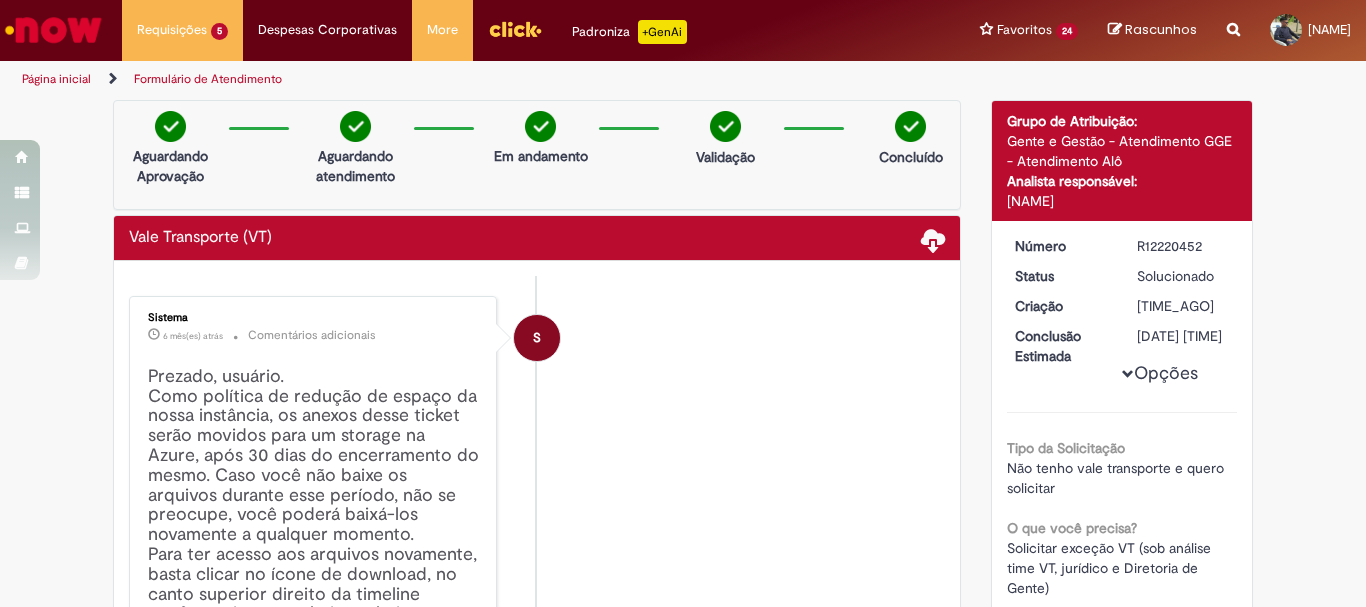 click on "R12220452" at bounding box center [1183, 246] 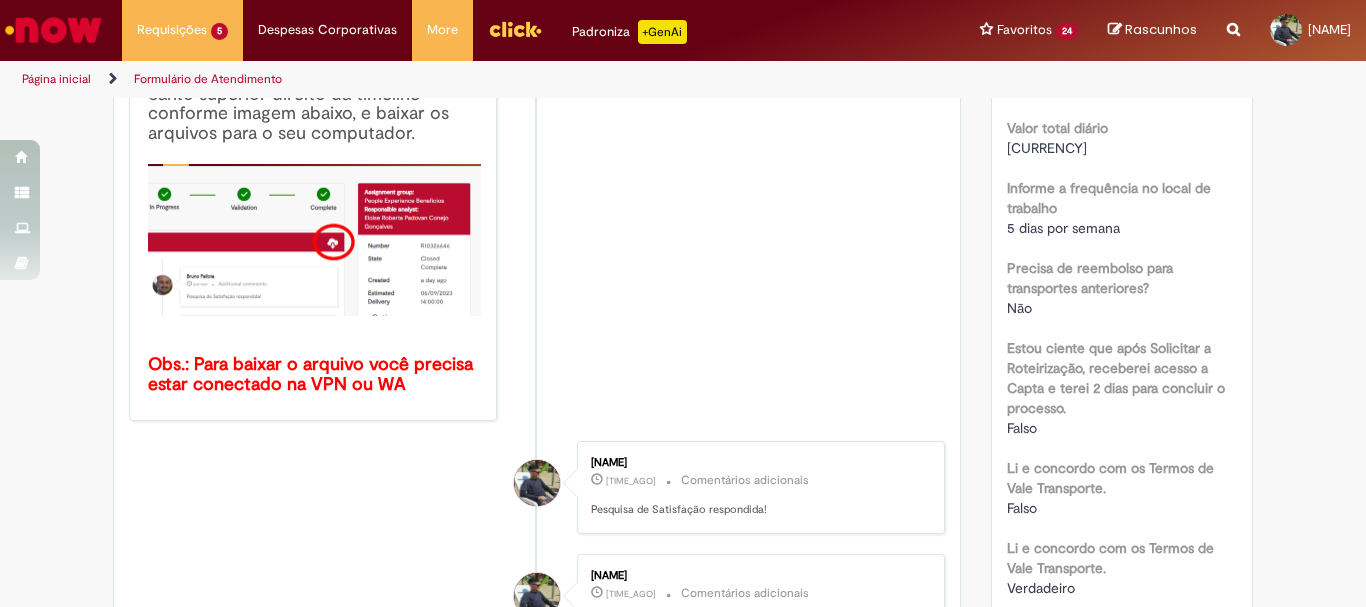scroll, scrollTop: 0, scrollLeft: 0, axis: both 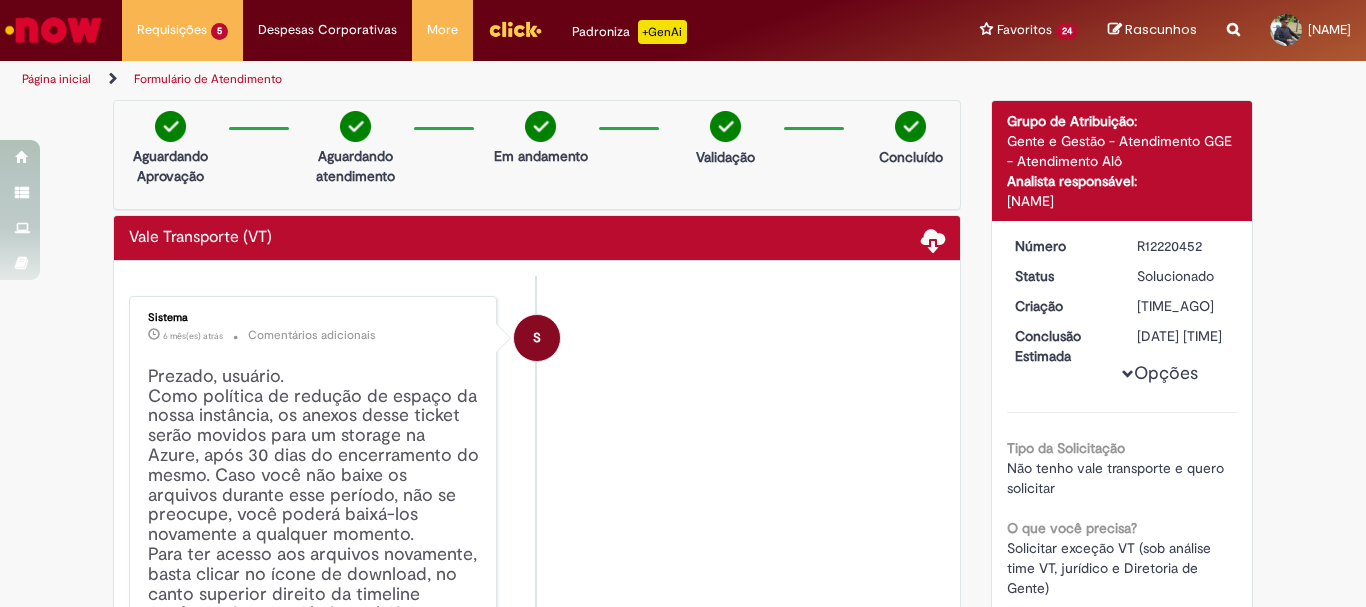 click on "R12220452" at bounding box center (1183, 246) 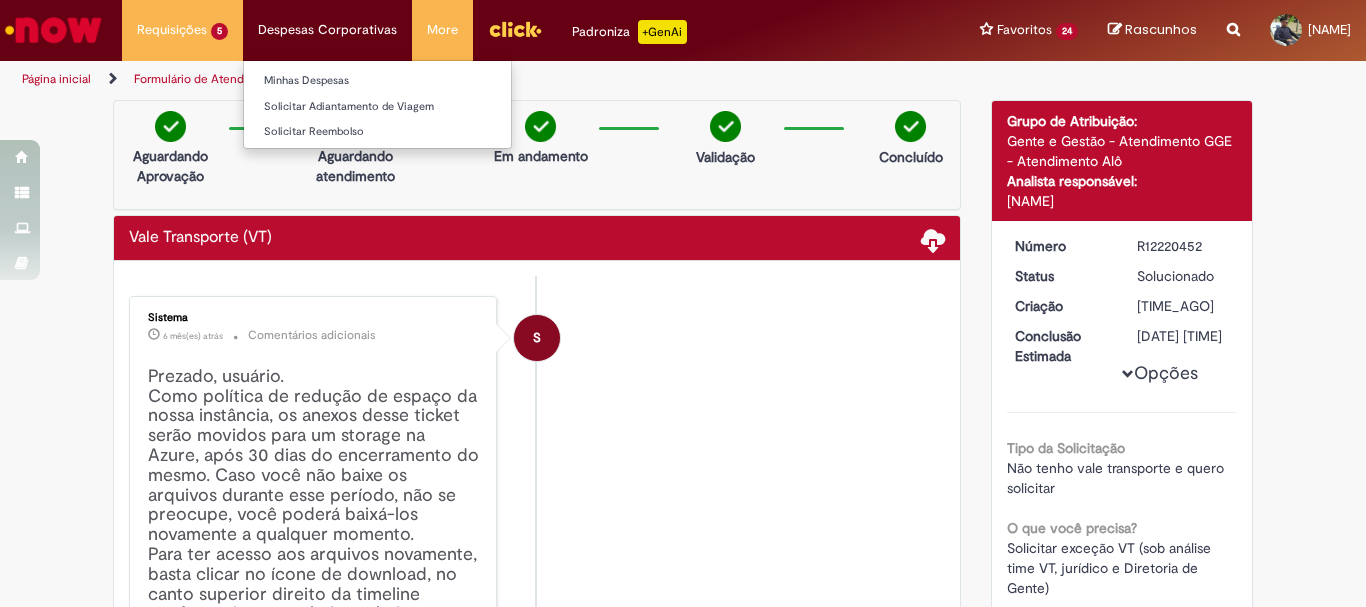 copy on "R12220452" 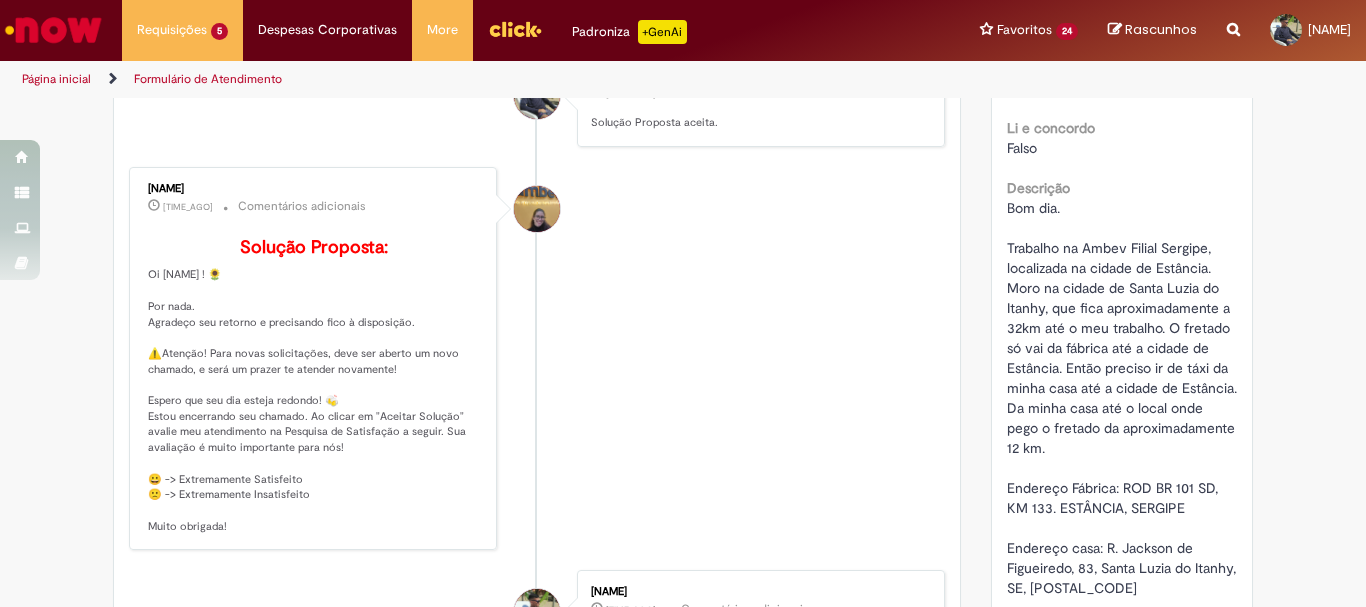 scroll, scrollTop: 1100, scrollLeft: 0, axis: vertical 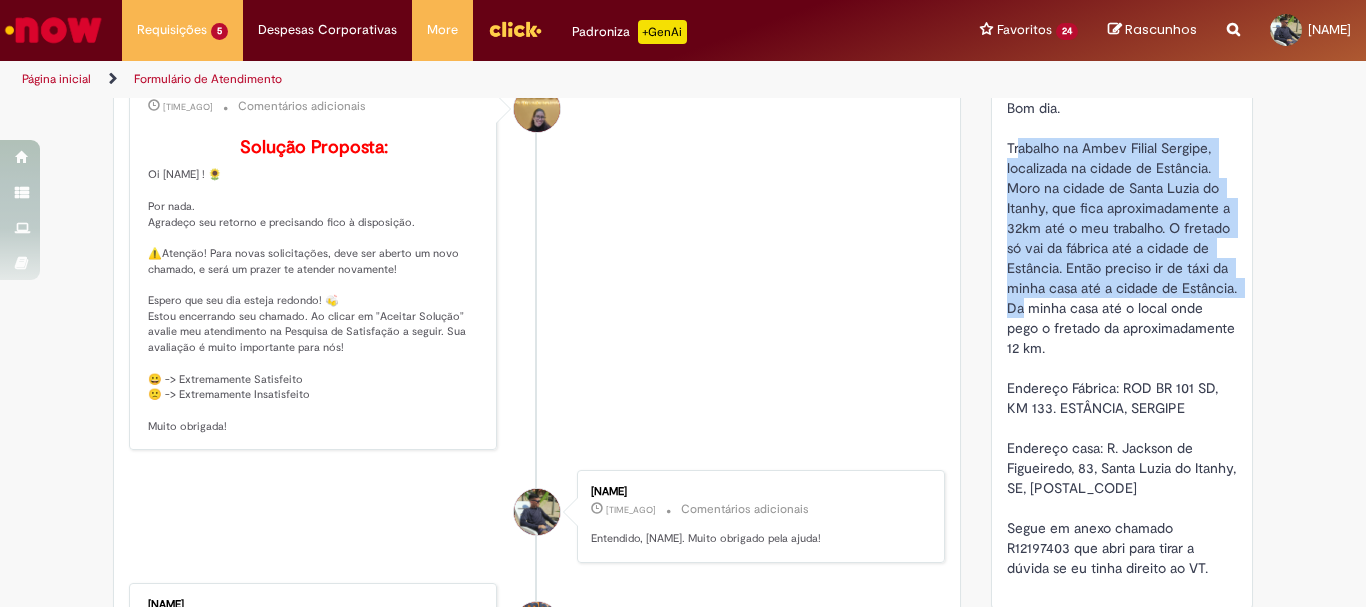 drag, startPoint x: 998, startPoint y: 197, endPoint x: 1233, endPoint y: 346, distance: 278.25528 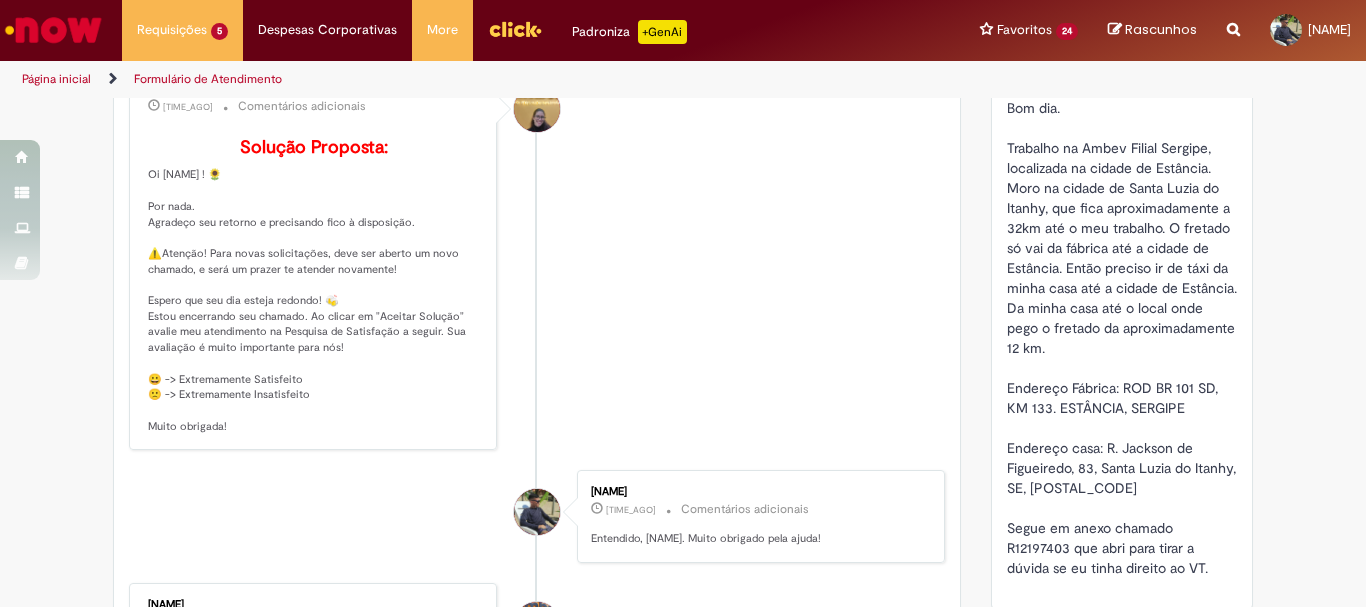 scroll, scrollTop: 1300, scrollLeft: 0, axis: vertical 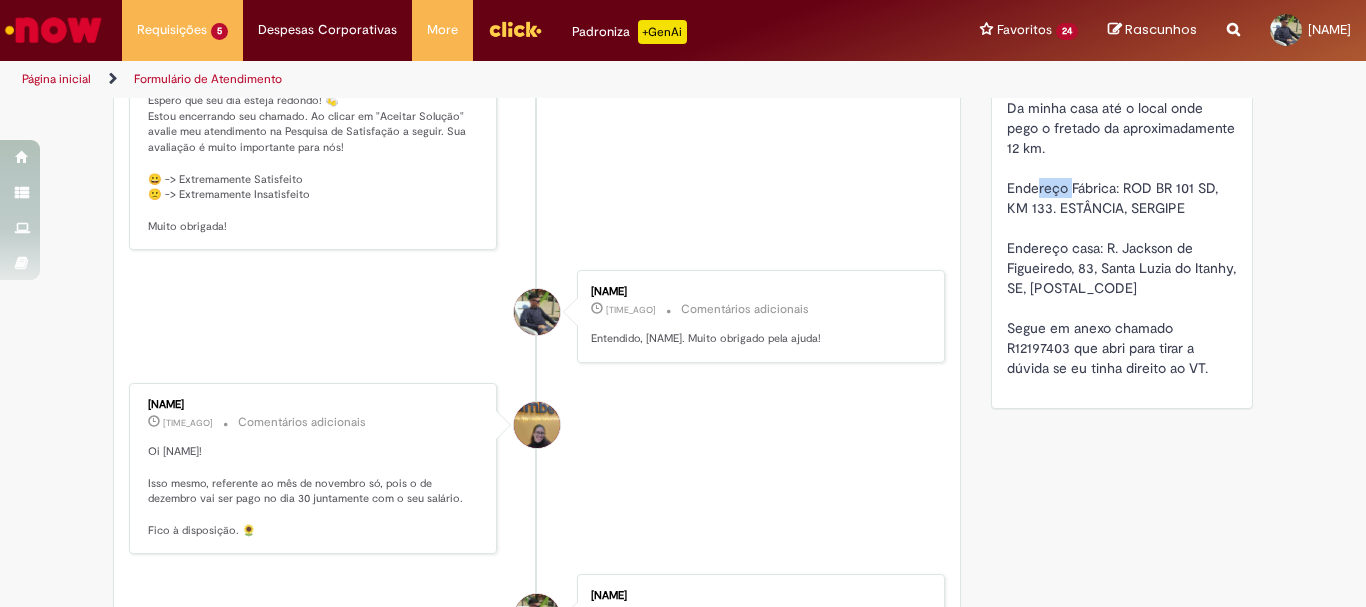 drag, startPoint x: 995, startPoint y: 243, endPoint x: 1078, endPoint y: 262, distance: 85.146935 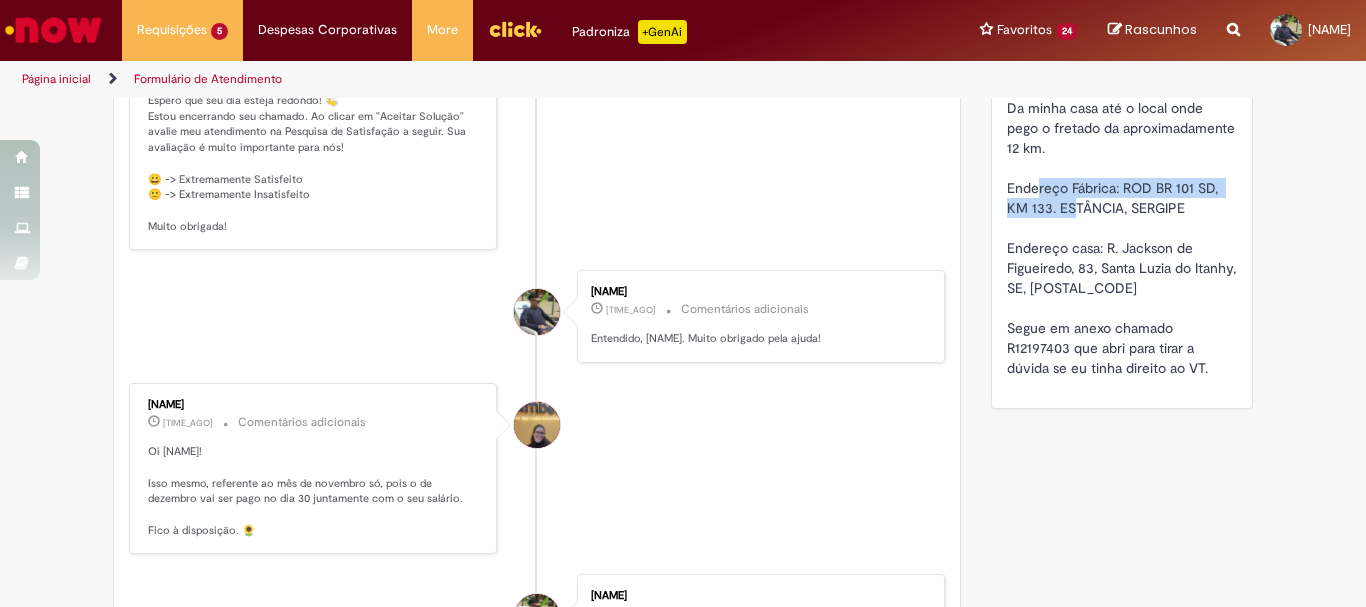 drag, startPoint x: 1093, startPoint y: 268, endPoint x: 1023, endPoint y: 250, distance: 72.277245 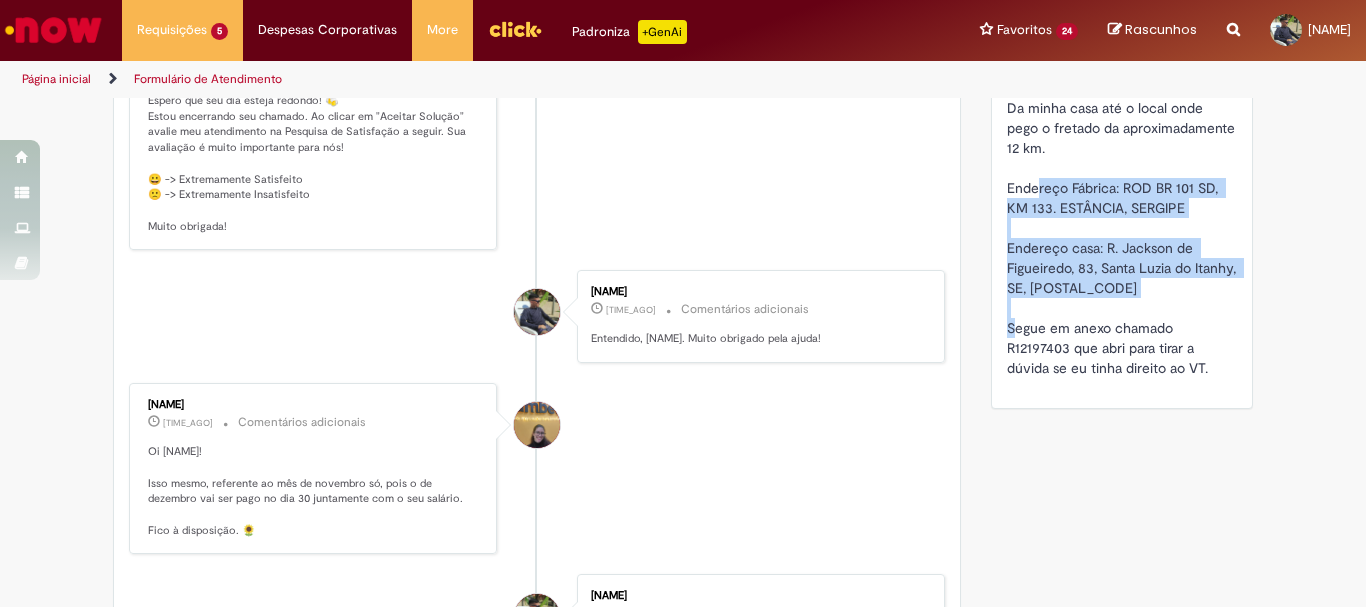 drag, startPoint x: 995, startPoint y: 245, endPoint x: 1125, endPoint y: 340, distance: 161.01242 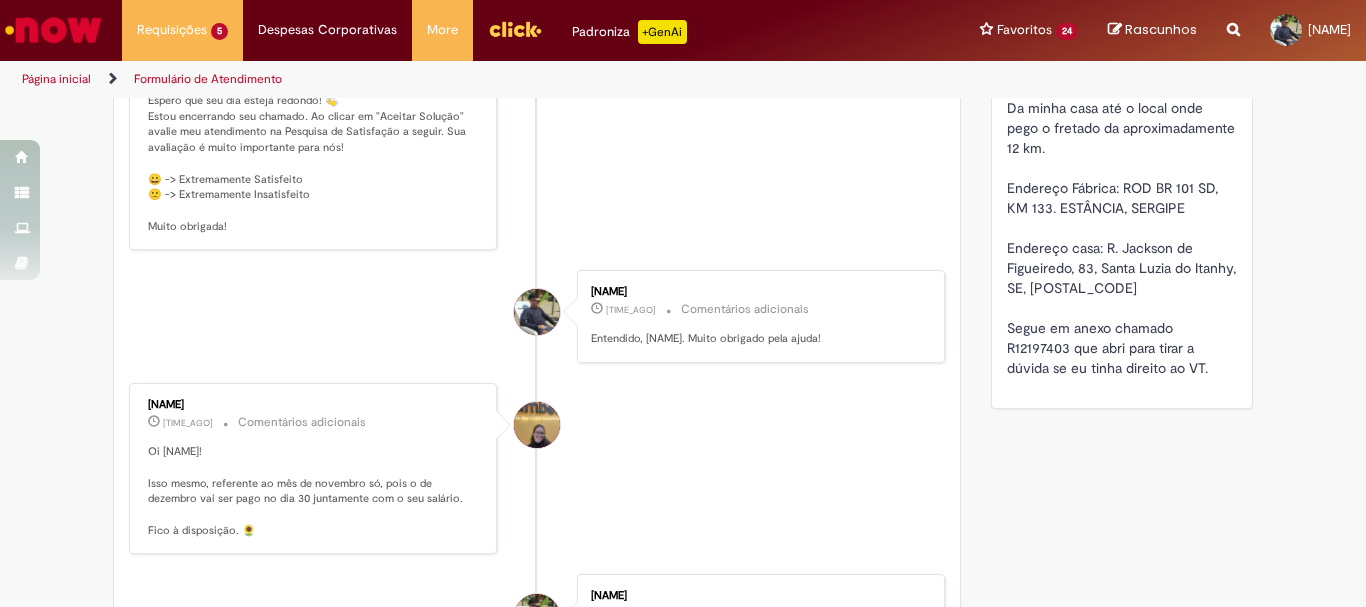 click at bounding box center [537, 603] 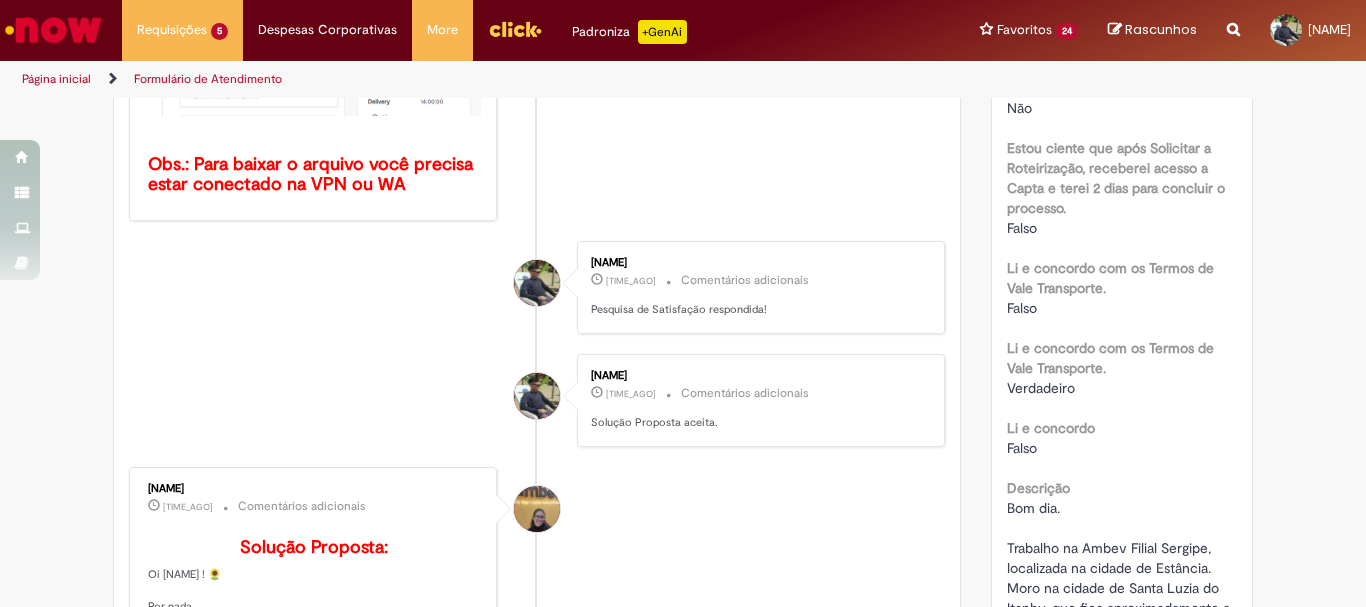 scroll, scrollTop: 300, scrollLeft: 0, axis: vertical 